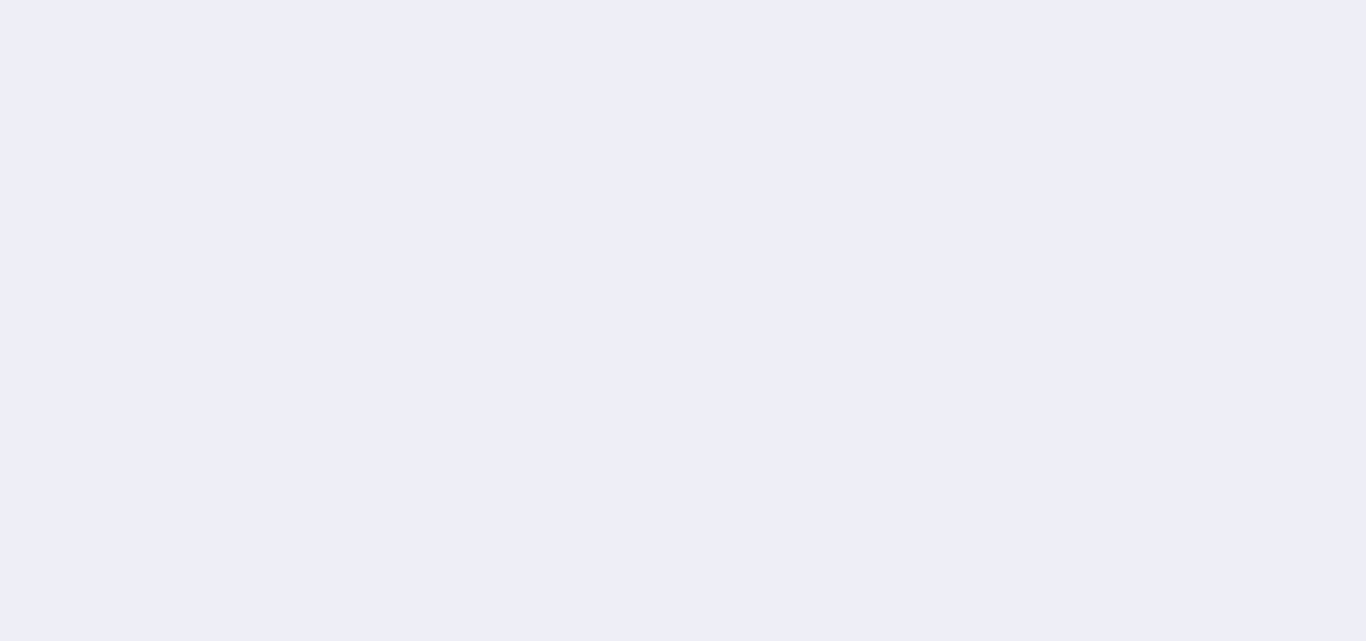 scroll, scrollTop: 0, scrollLeft: 0, axis: both 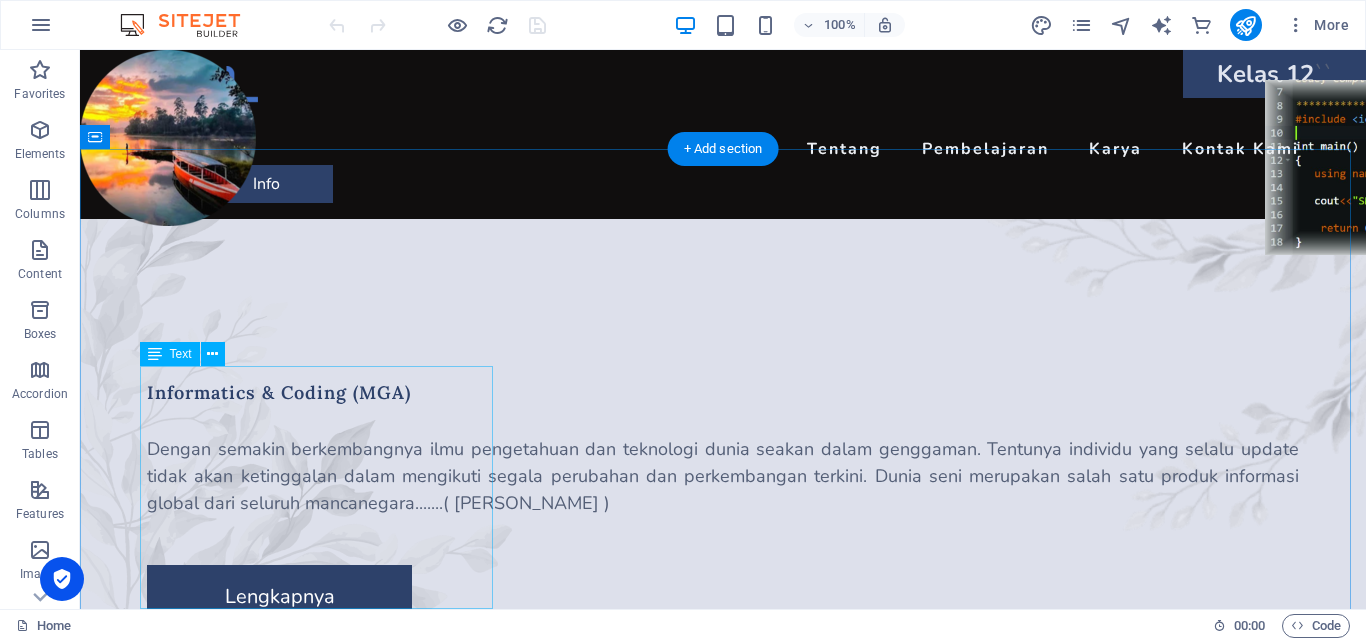 click on "Dengan semakin berkembangnya ilmu pengetahuan dan teknologi dunia seakan dalam genggaman. Tentunya individu yang selalu update tidak akan ketinggalan dalam mengikuti segala perubahan dan perkembangan terkini. Dunia seni merupakan salah satu produk informasi global dari seluruh mancanegara.......( [PERSON_NAME] )" at bounding box center (723, 476) 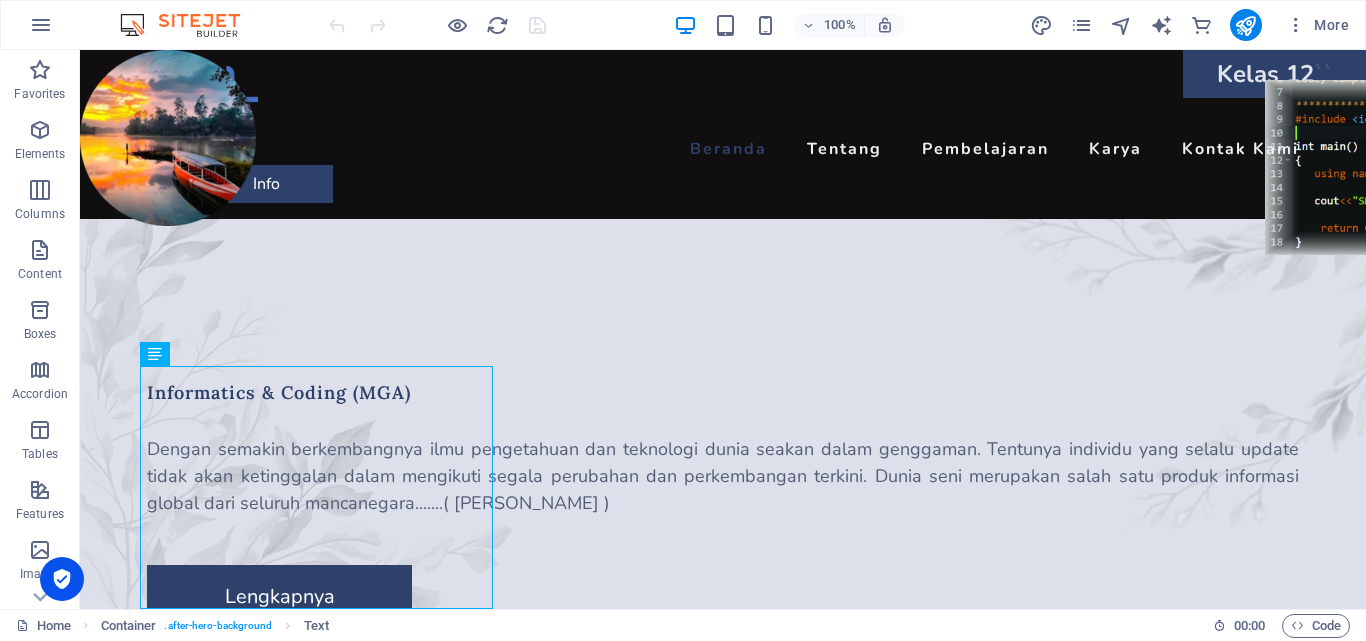 scroll, scrollTop: 72, scrollLeft: 0, axis: vertical 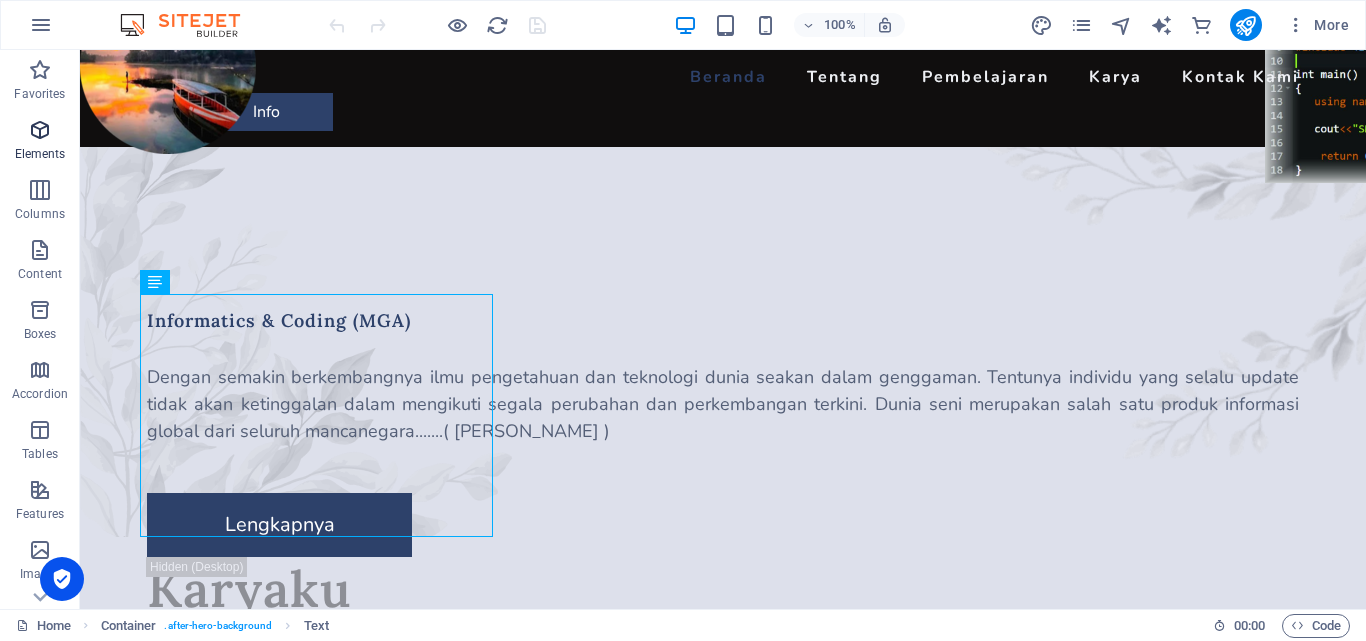 click at bounding box center (40, 130) 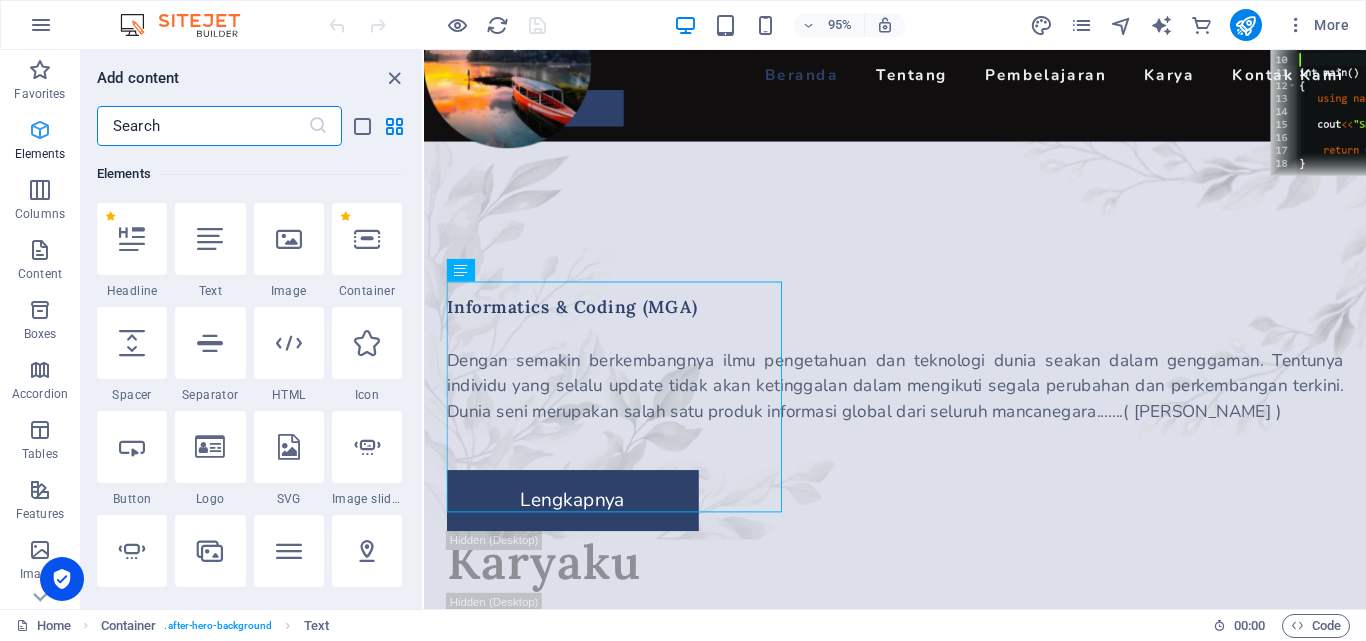 scroll, scrollTop: 213, scrollLeft: 0, axis: vertical 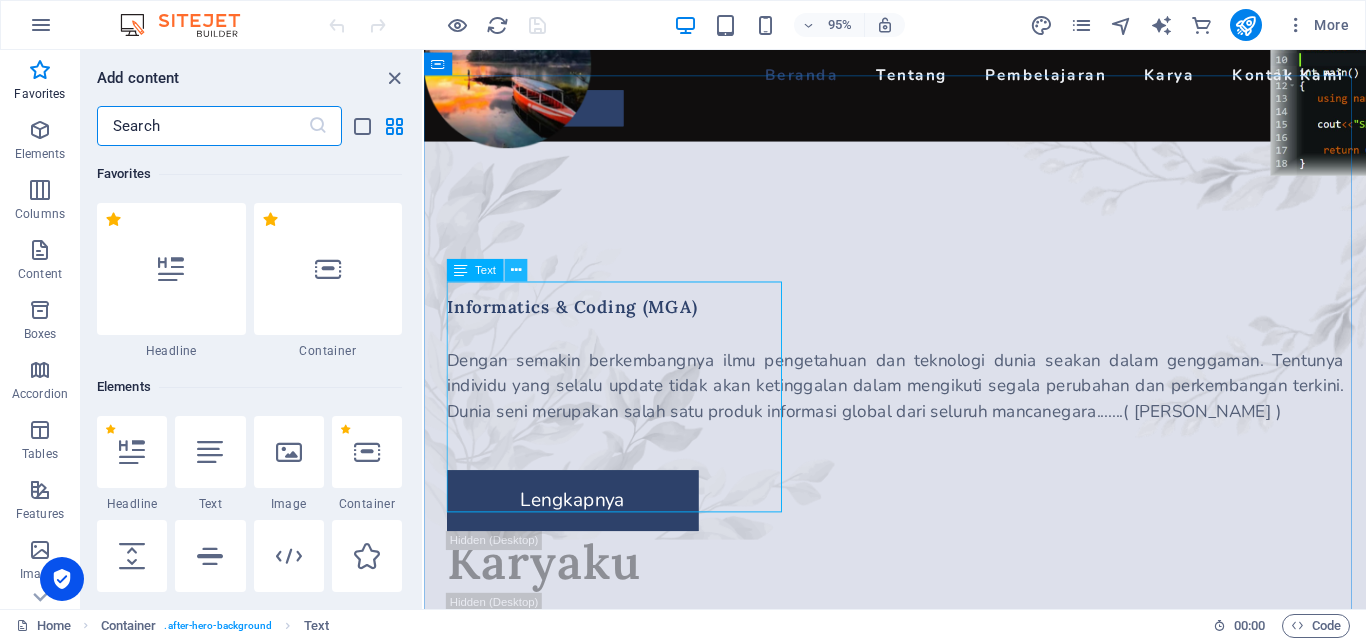 click at bounding box center (516, 271) 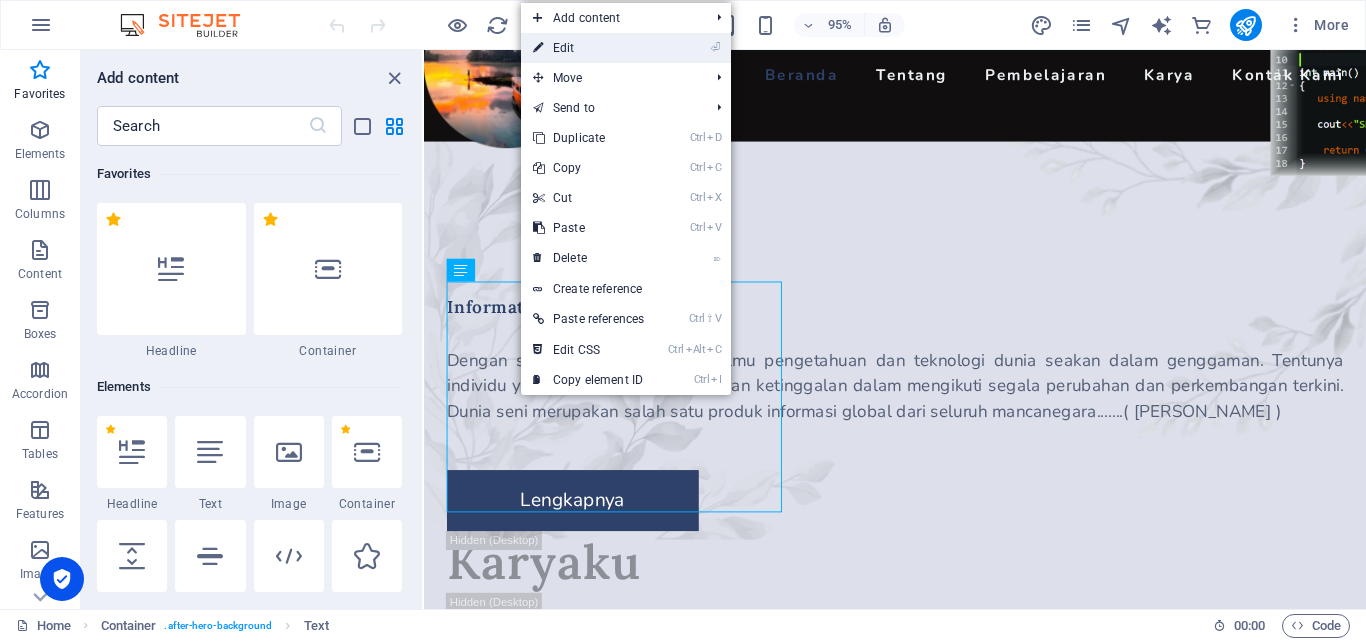 click on "⏎  Edit" at bounding box center [588, 48] 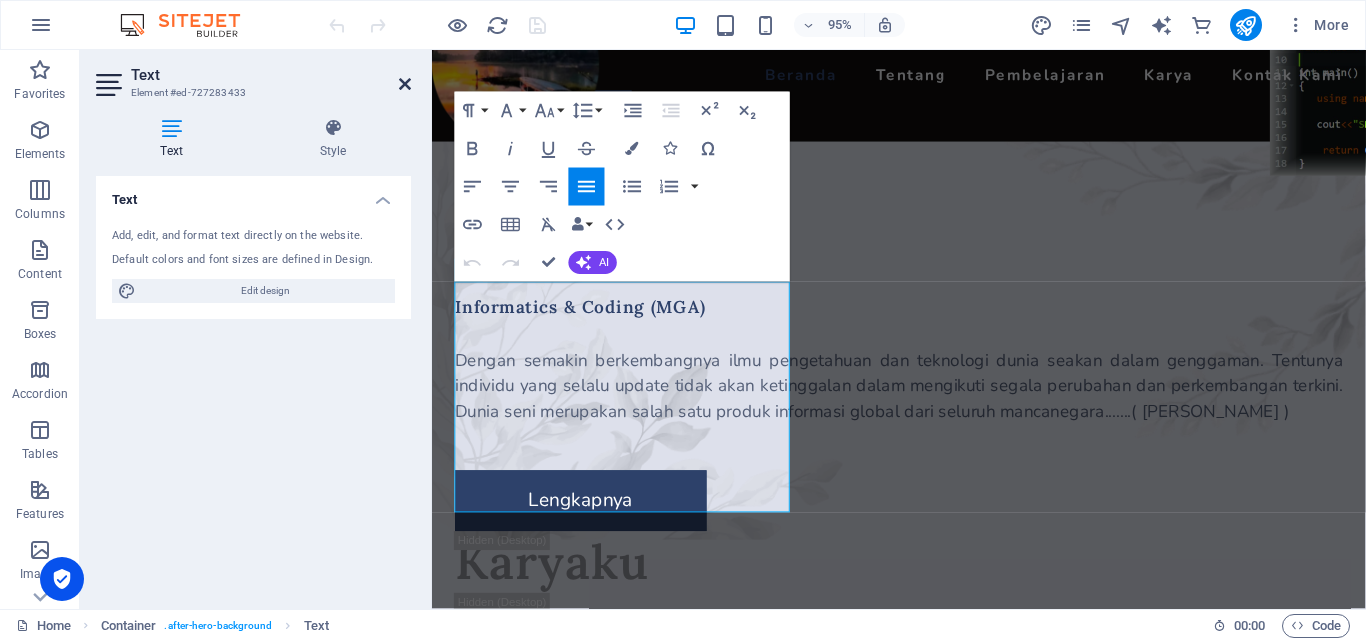 click at bounding box center [405, 84] 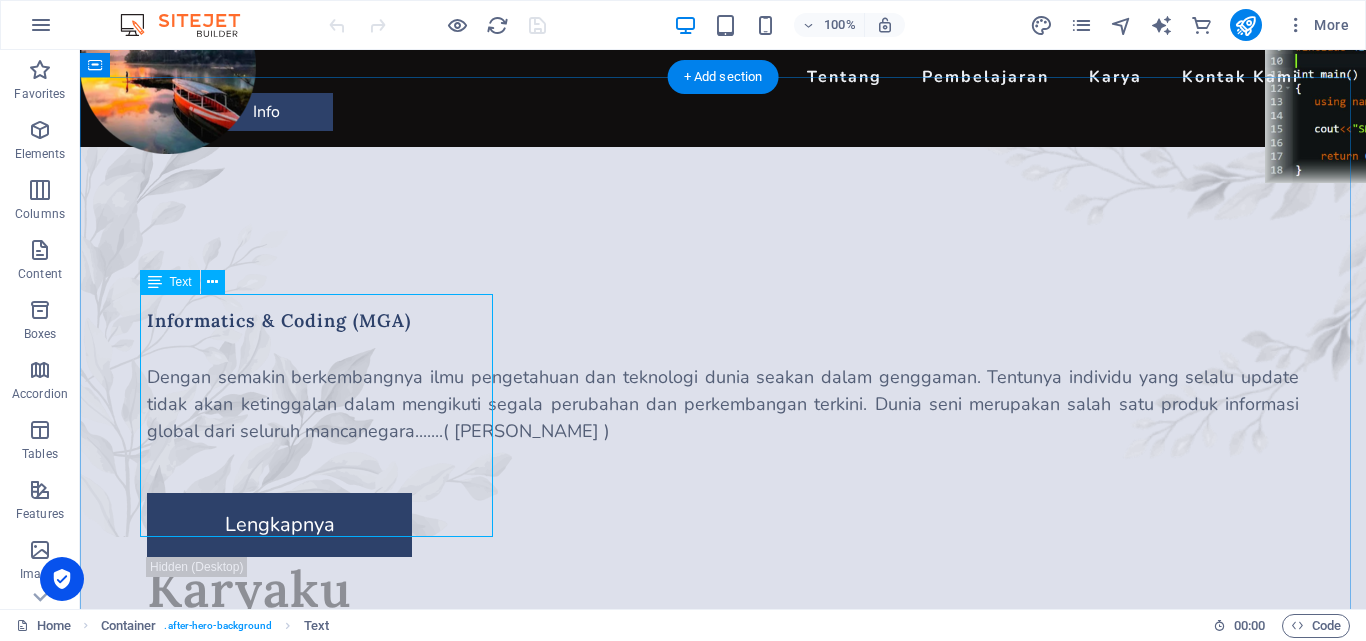 click on "Dengan semakin berkembangnya ilmu pengetahuan dan teknologi dunia seakan dalam genggaman. Tentunya individu yang selalu update tidak akan ketinggalan dalam mengikuti segala perubahan dan perkembangan terkini. Dunia seni merupakan salah satu produk informasi global dari seluruh mancanegara.......( [PERSON_NAME] )" at bounding box center [723, 404] 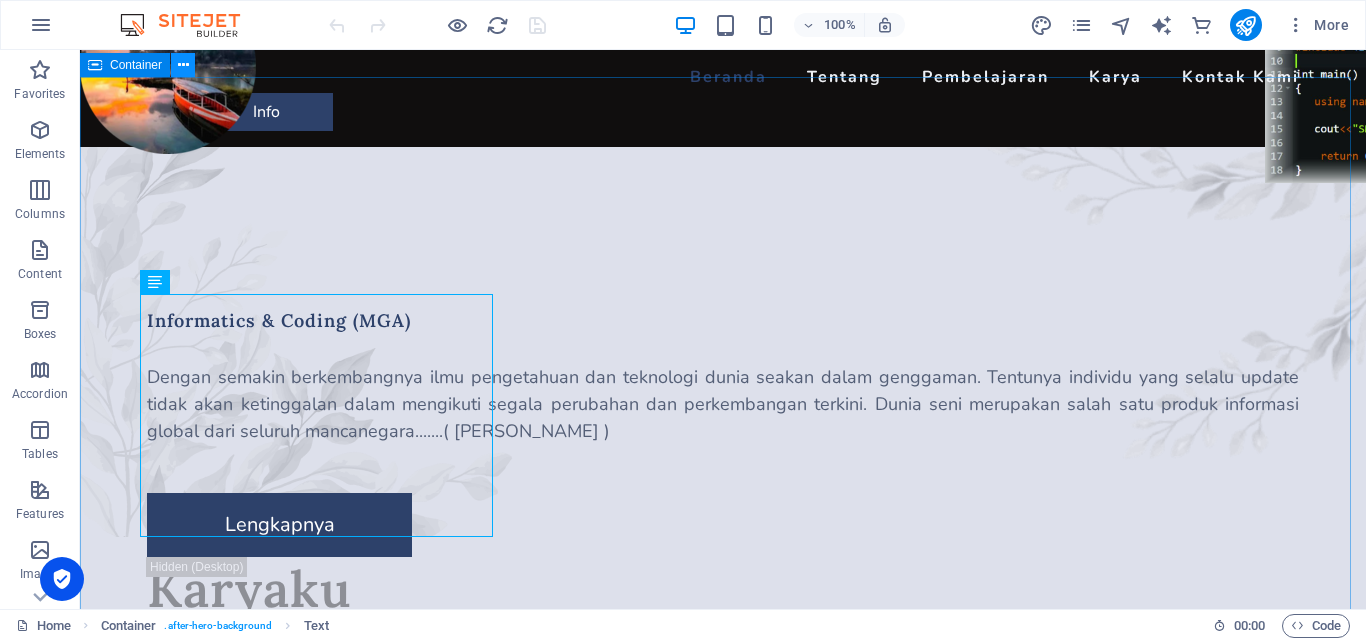 click at bounding box center [183, 65] 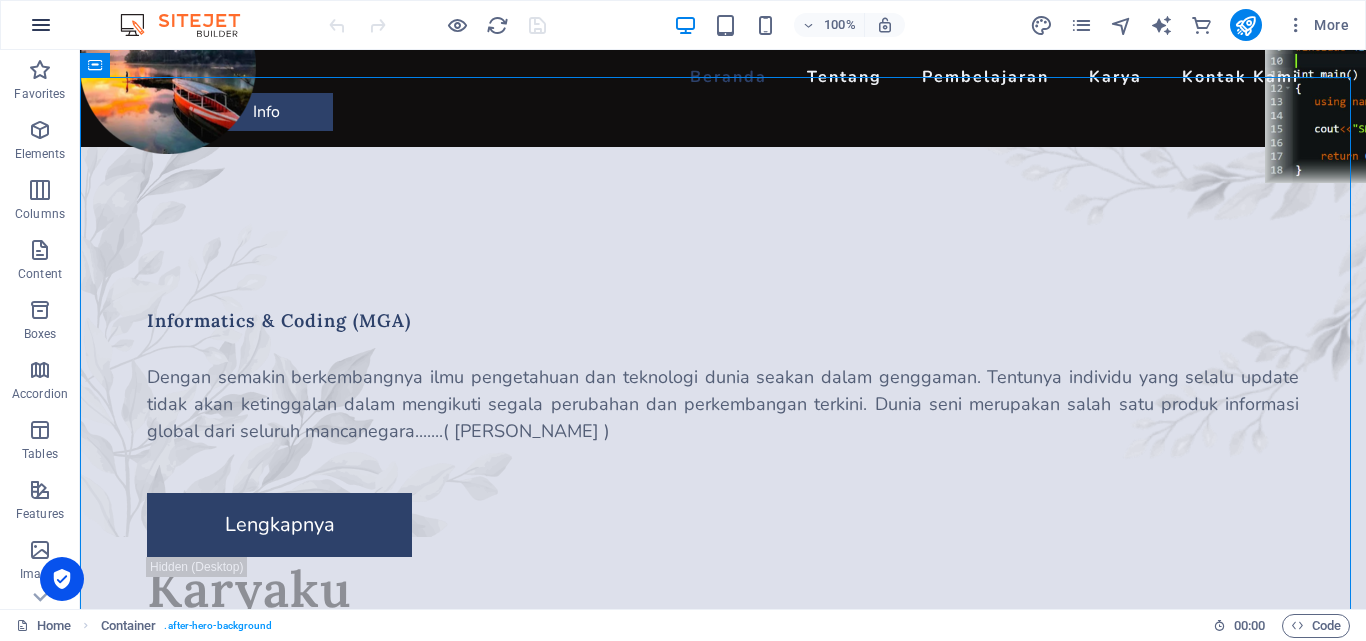 click at bounding box center [41, 25] 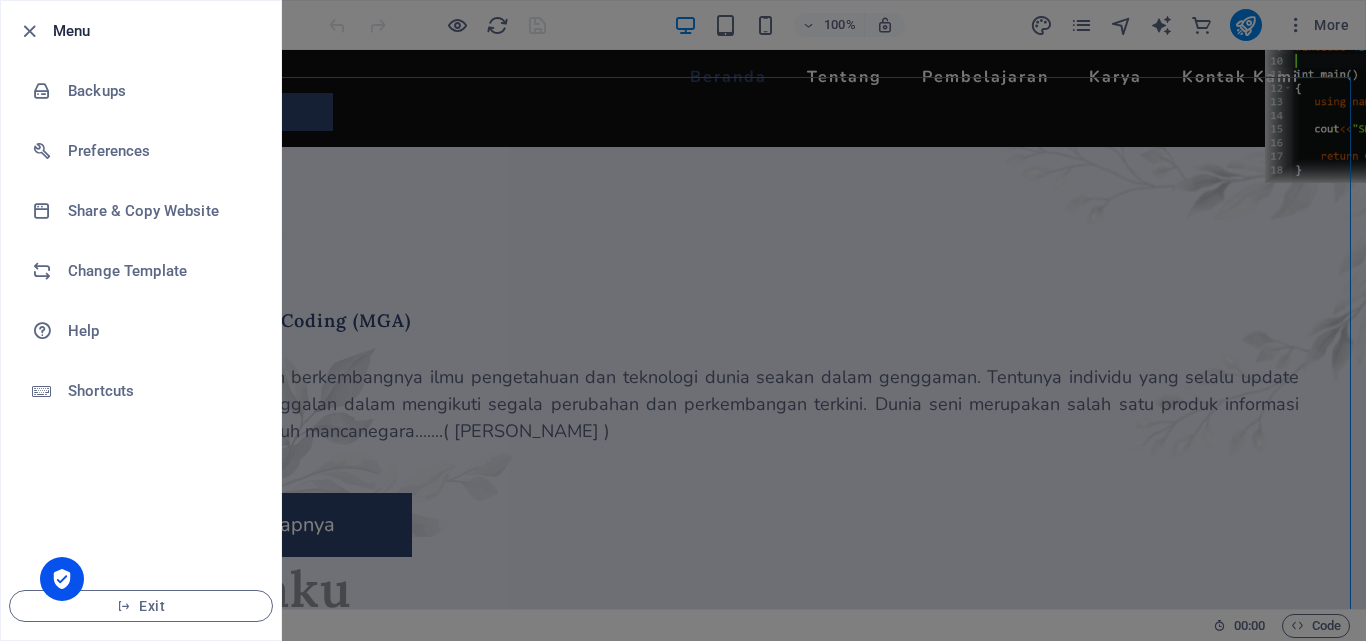 click at bounding box center (683, 320) 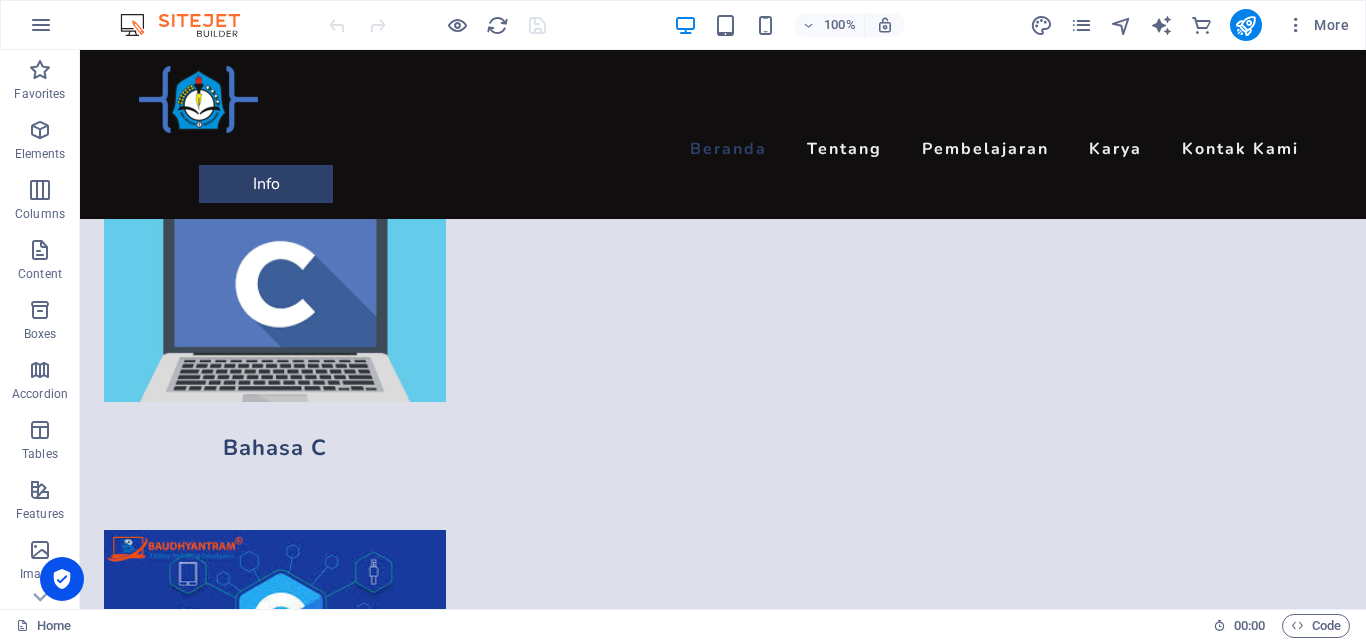 scroll, scrollTop: 903, scrollLeft: 0, axis: vertical 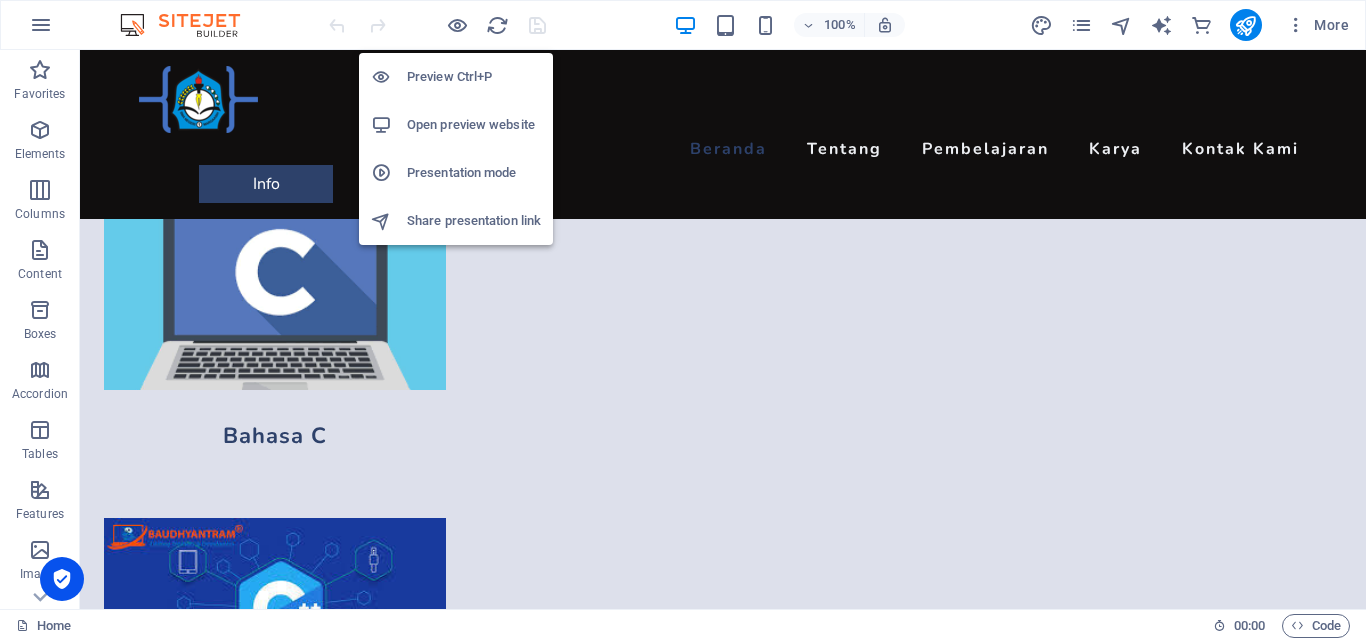 click on "Preview Ctrl+P" at bounding box center [474, 77] 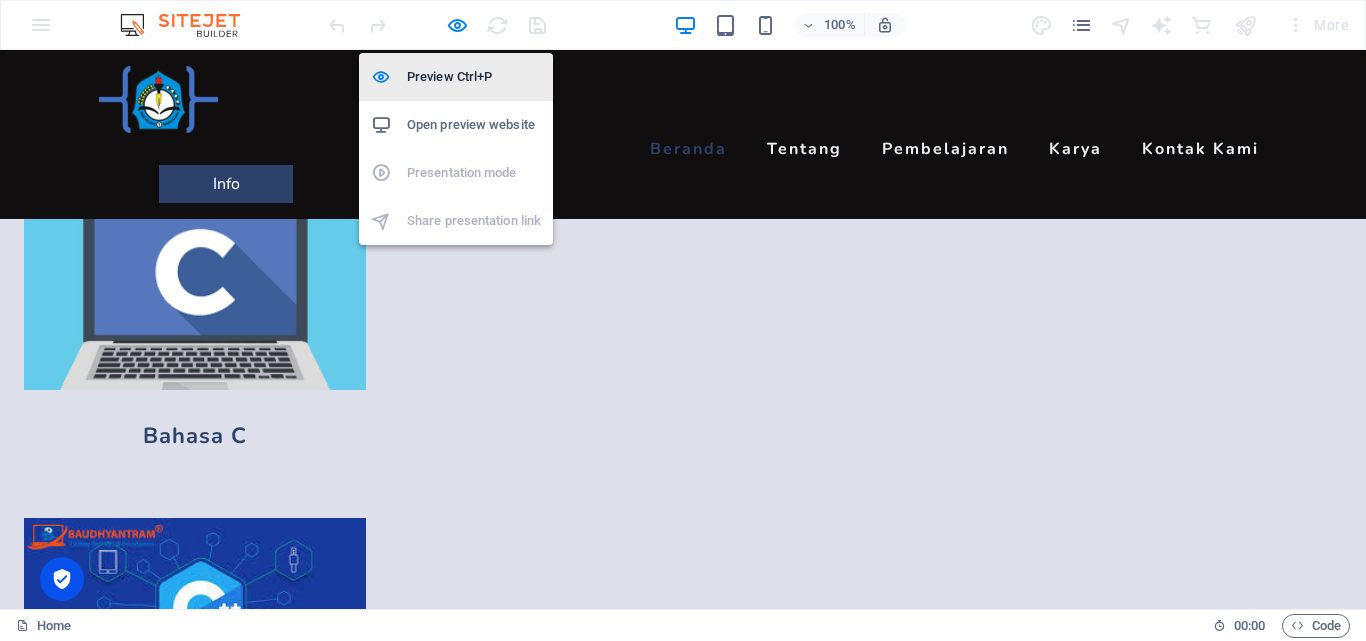 scroll, scrollTop: 788, scrollLeft: 0, axis: vertical 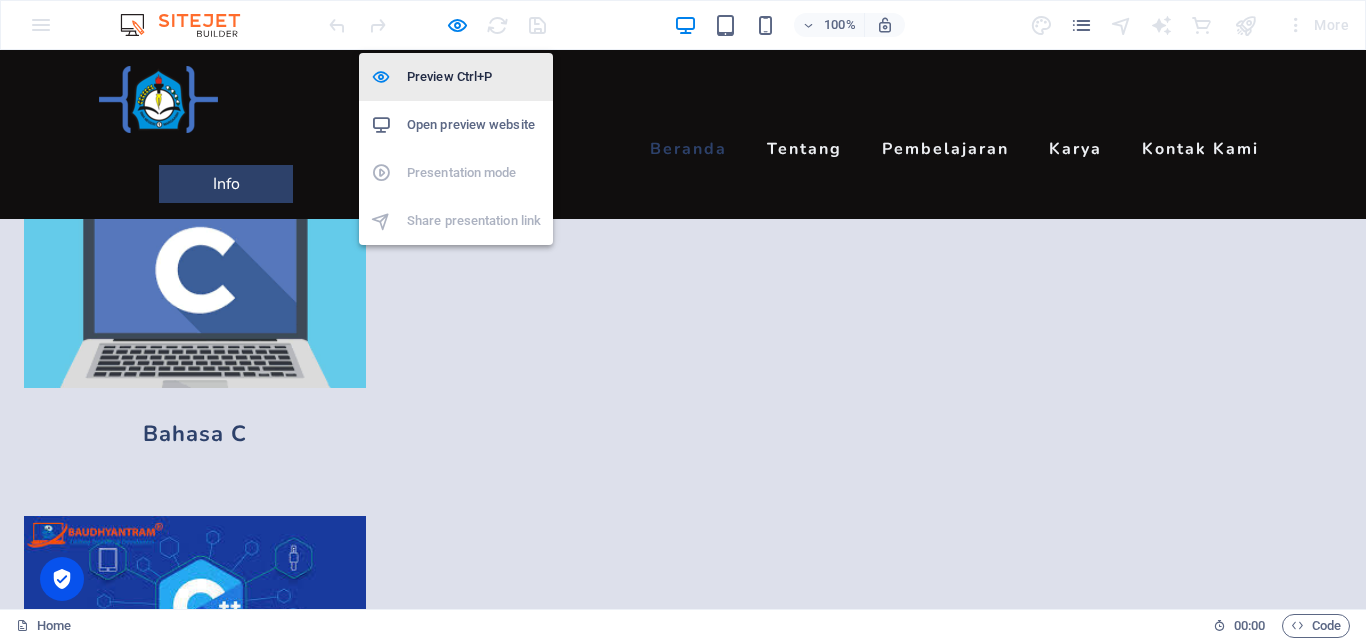 click on "Preview Ctrl+P" at bounding box center [474, 77] 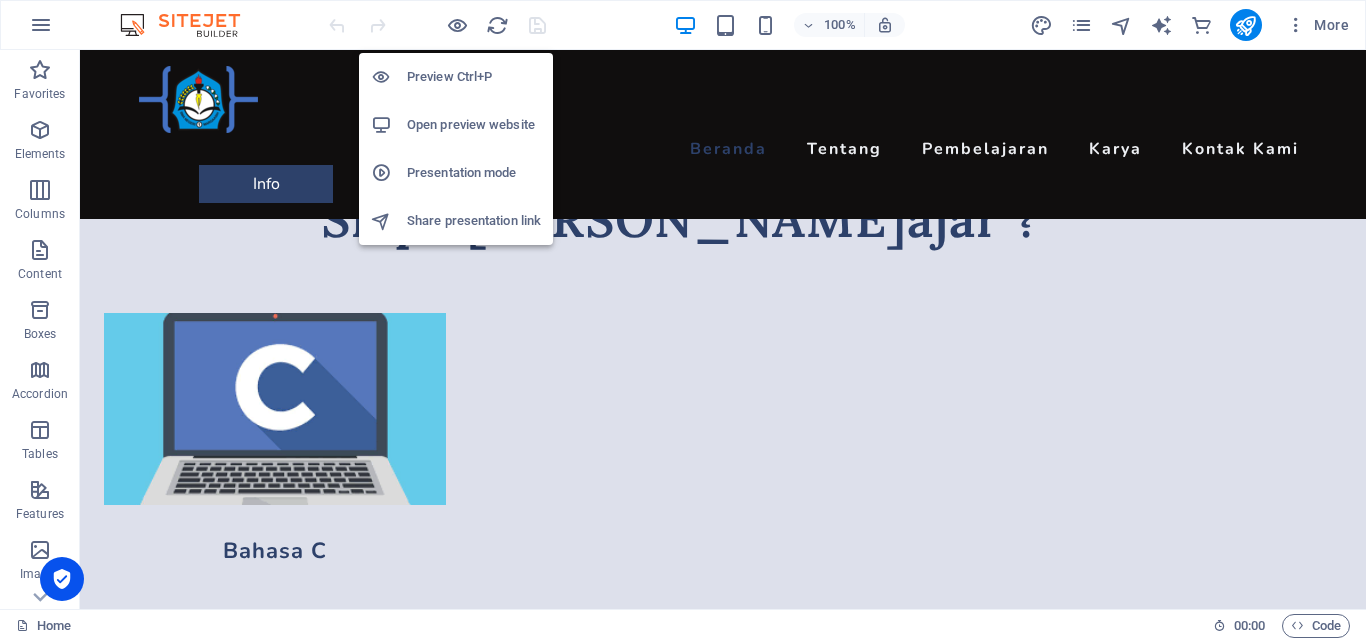 scroll, scrollTop: 903, scrollLeft: 0, axis: vertical 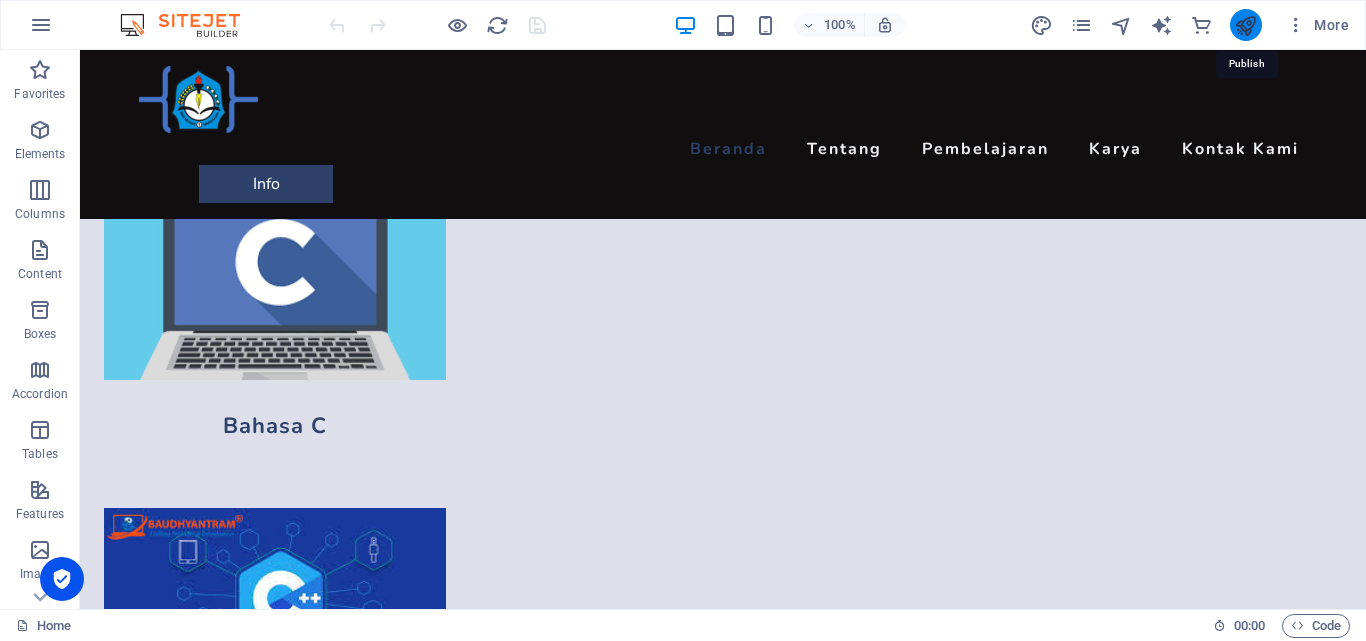 click at bounding box center [1245, 25] 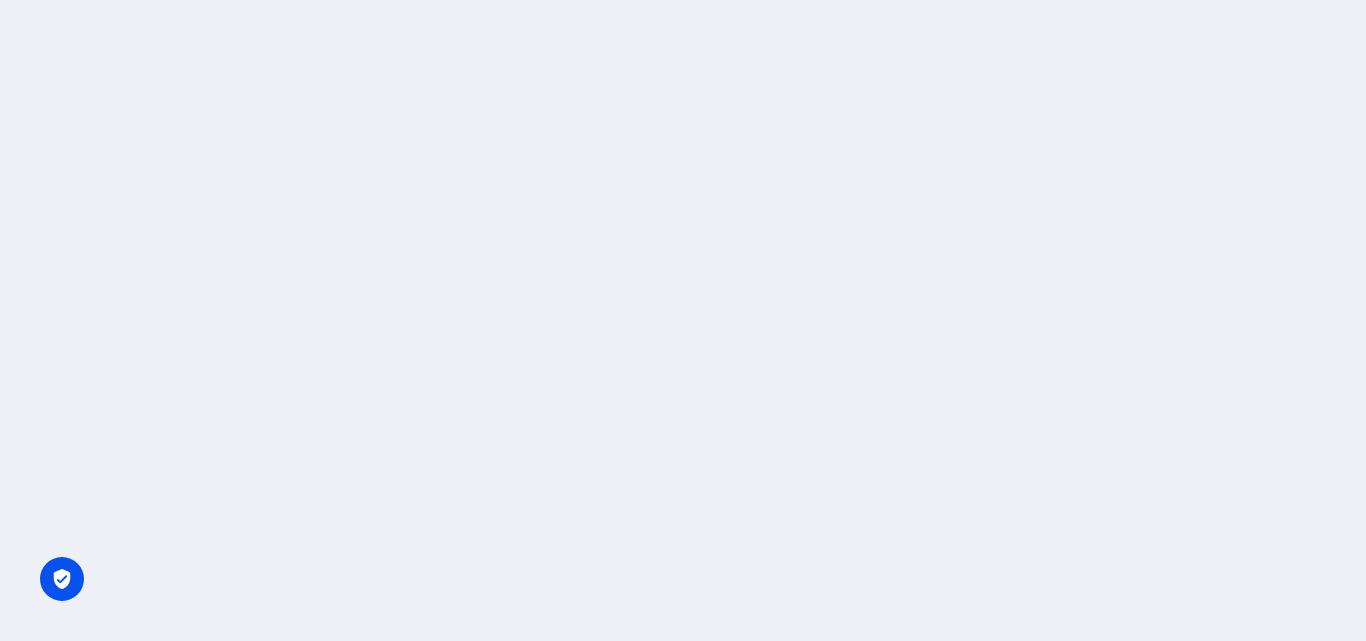 scroll, scrollTop: 0, scrollLeft: 0, axis: both 